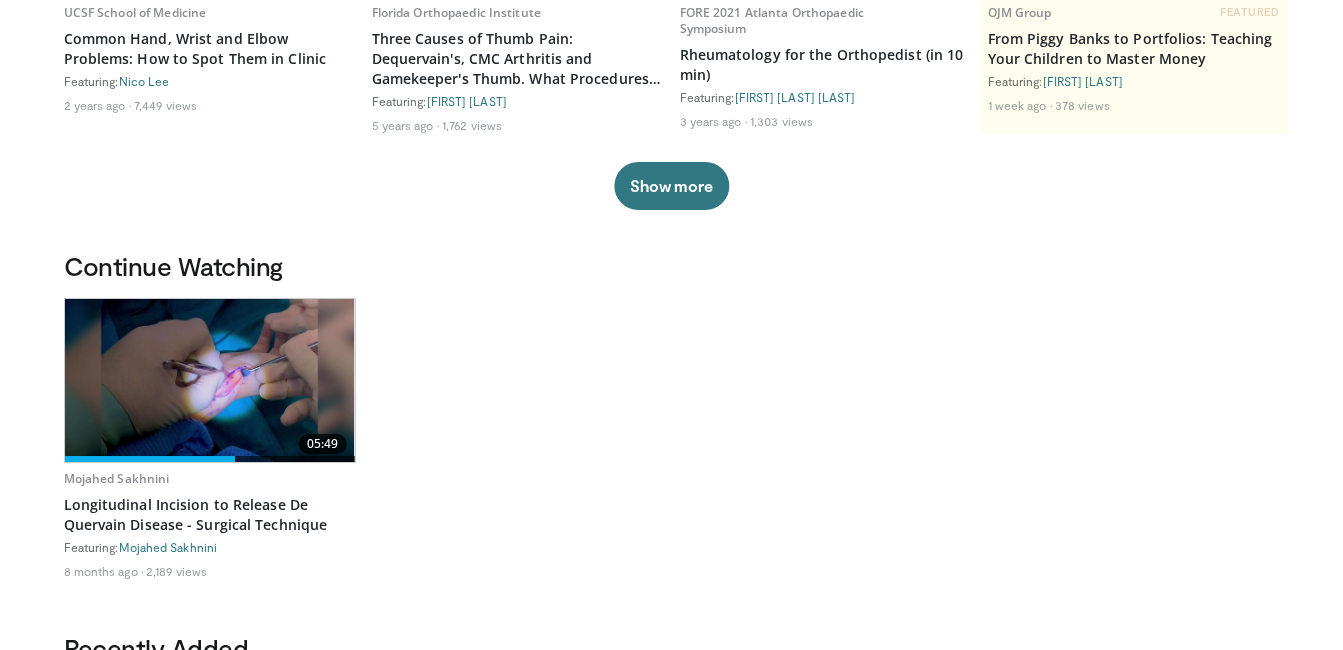 scroll, scrollTop: 0, scrollLeft: 0, axis: both 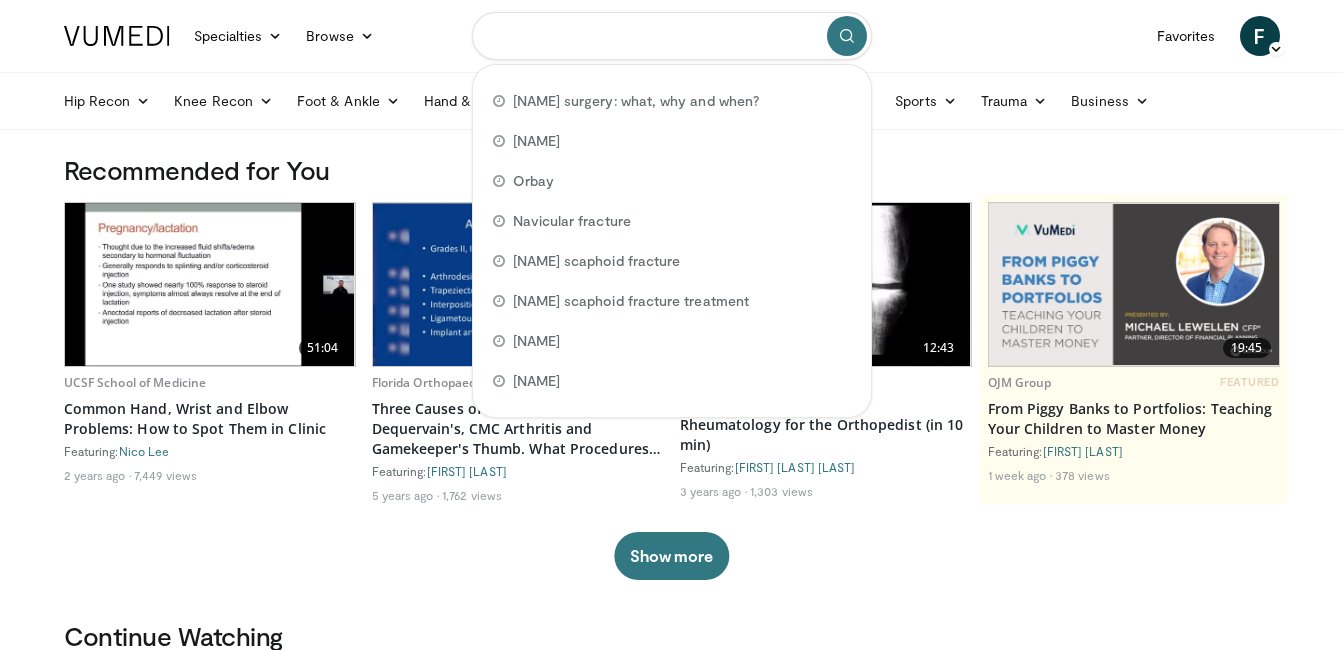click at bounding box center (672, 36) 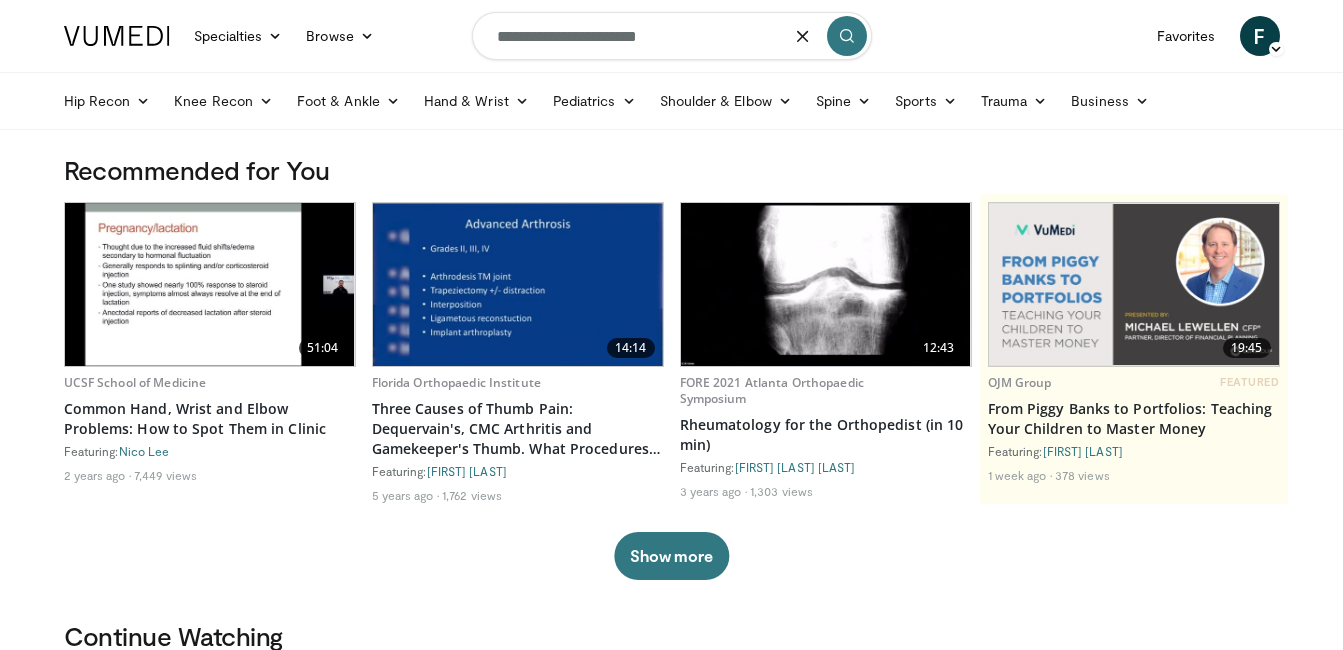 type on "**********" 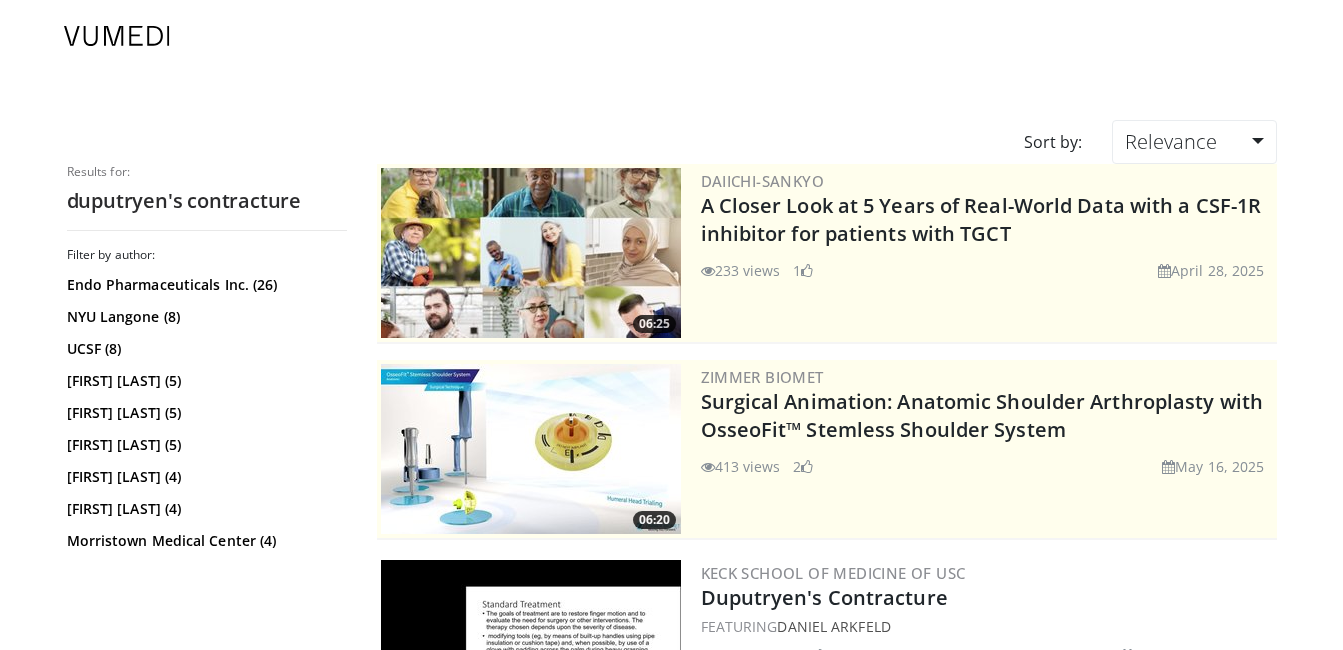 scroll, scrollTop: 0, scrollLeft: 0, axis: both 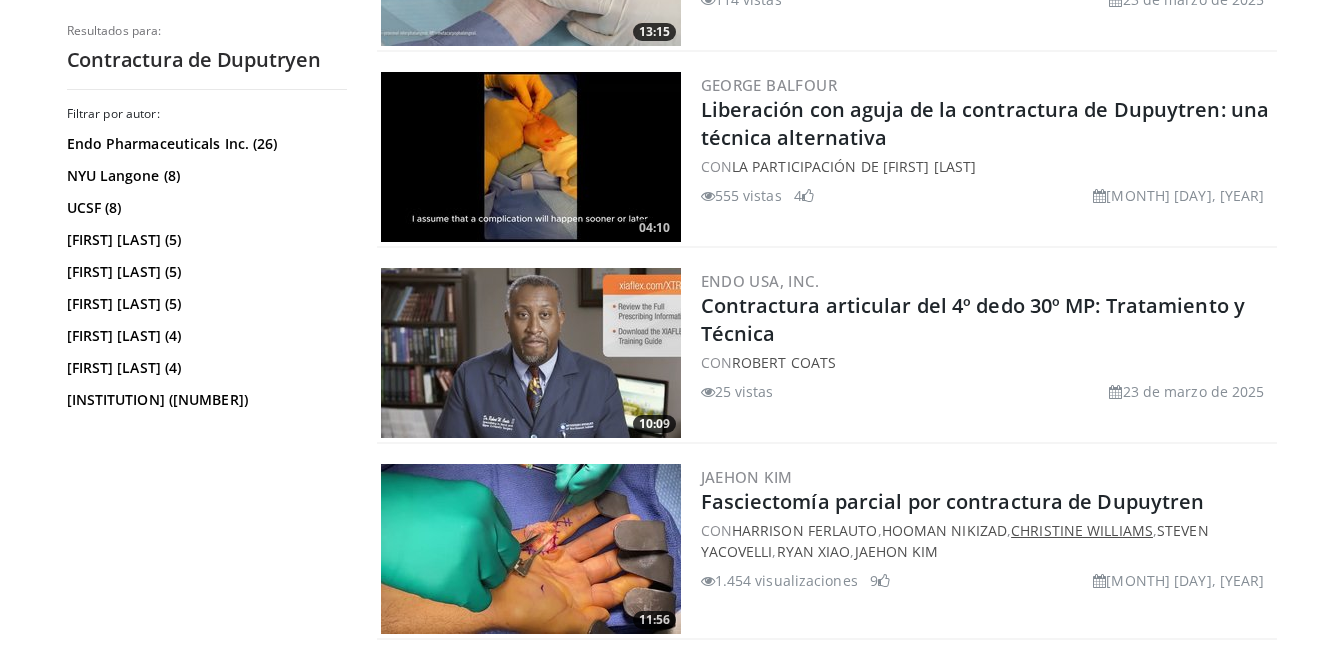 click on "Christine Williams" at bounding box center (1082, 530) 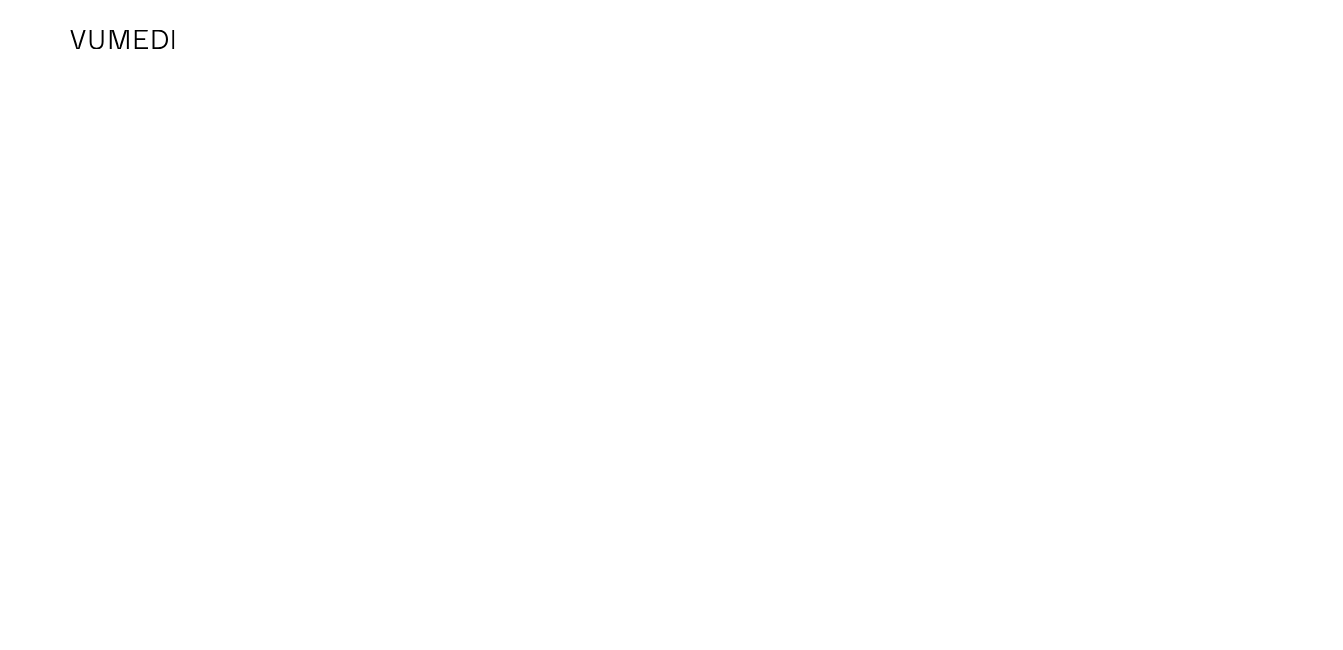 scroll, scrollTop: 0, scrollLeft: 0, axis: both 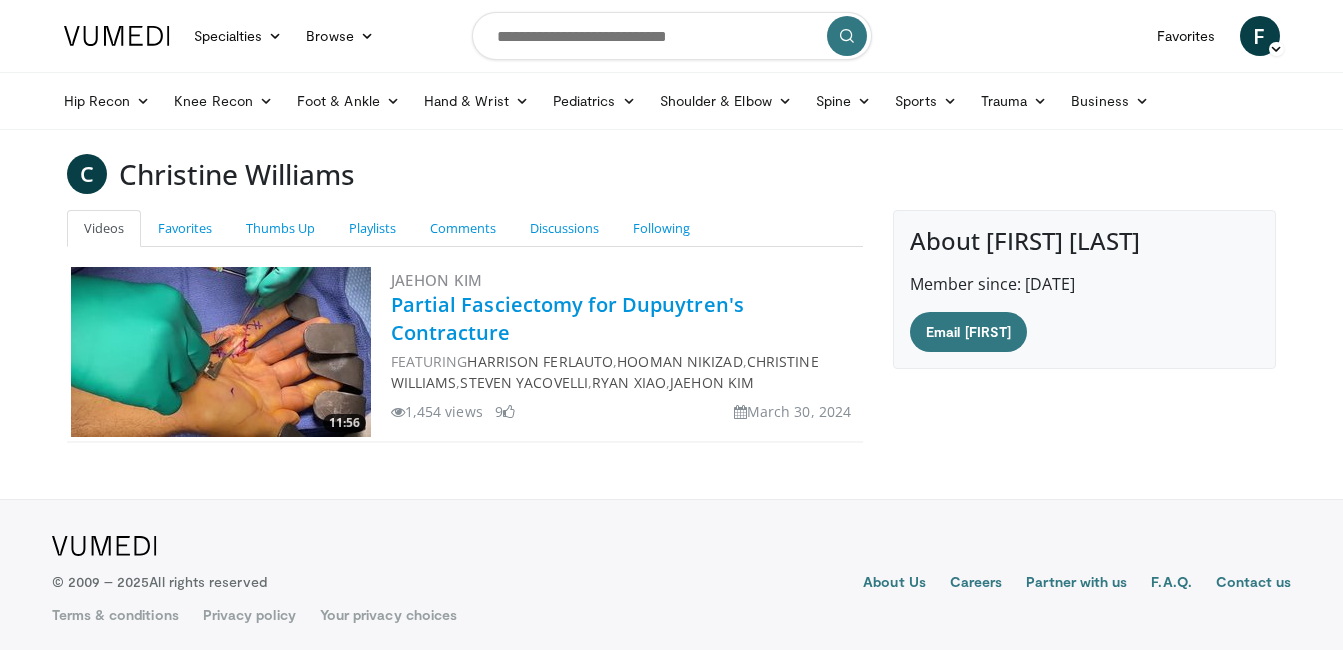 click on "Partial Fasciectomy for Dupuytren's Contracture" at bounding box center [568, 318] 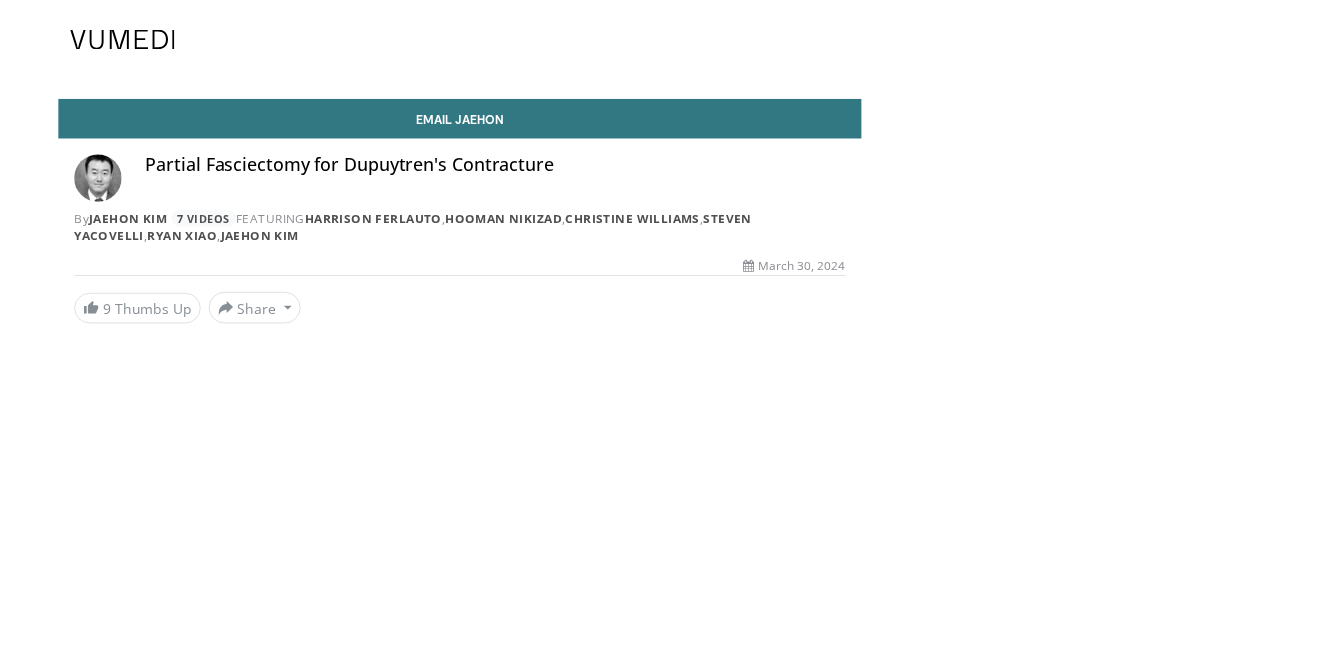 scroll, scrollTop: 0, scrollLeft: 0, axis: both 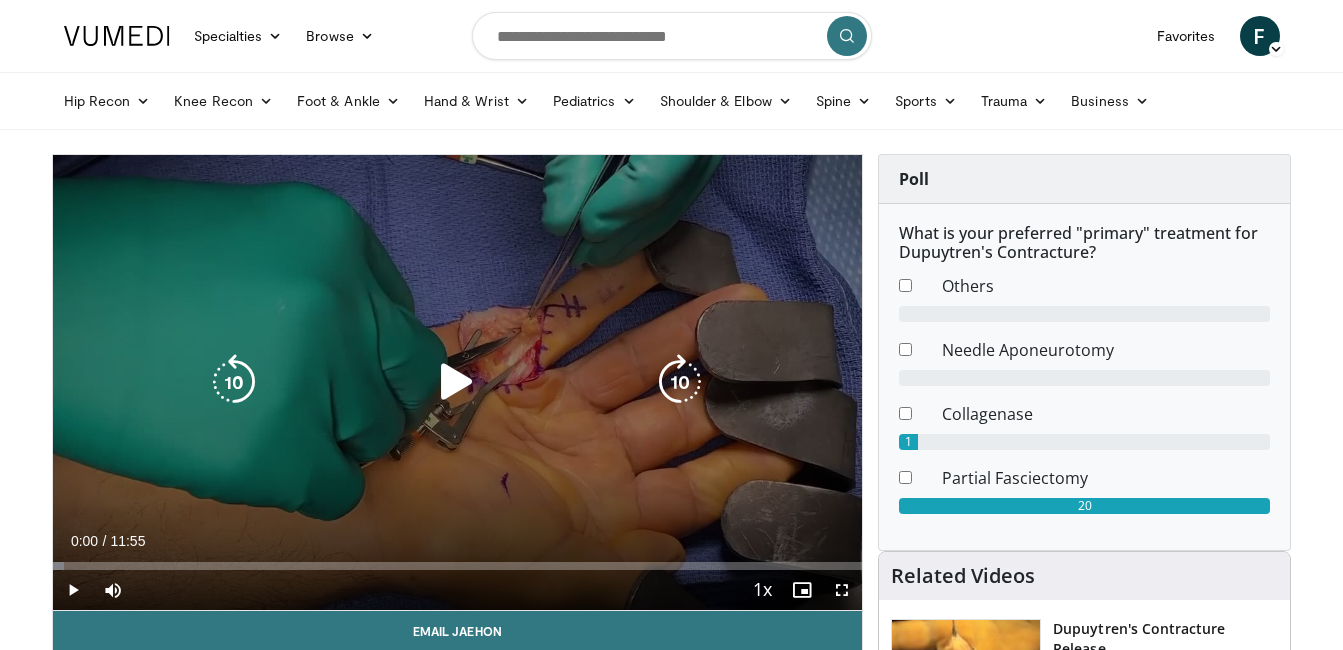 click at bounding box center [457, 382] 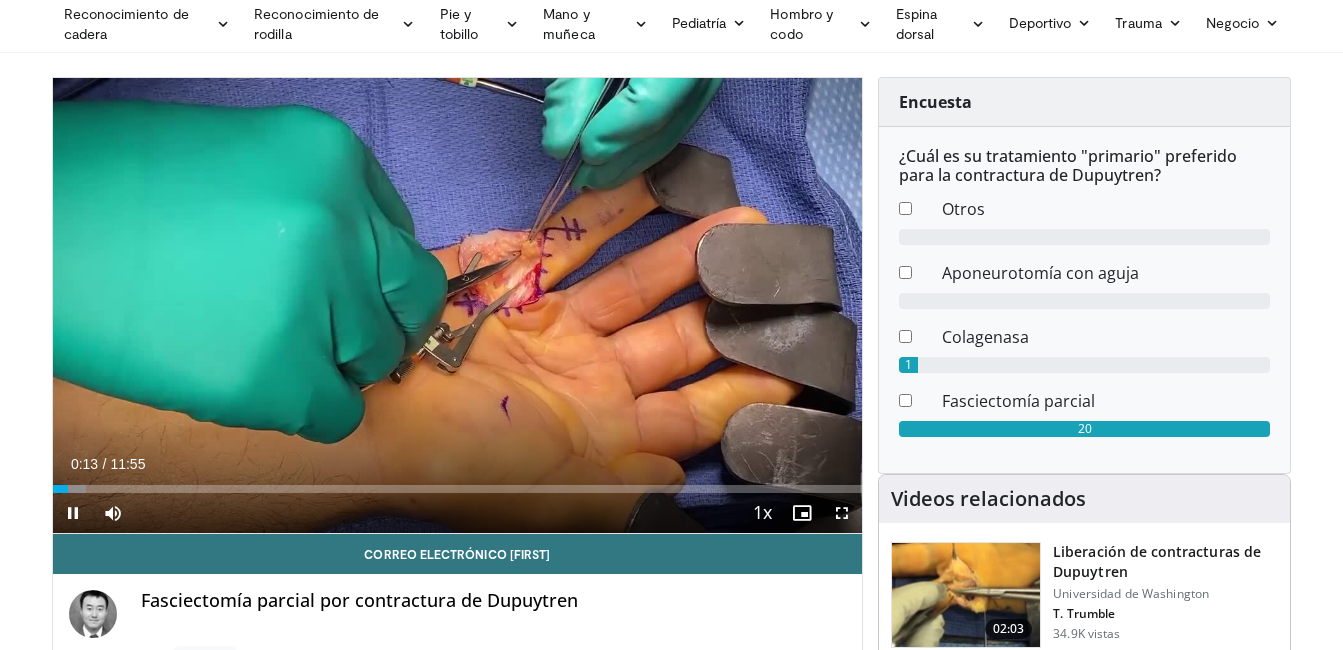 scroll, scrollTop: 96, scrollLeft: 0, axis: vertical 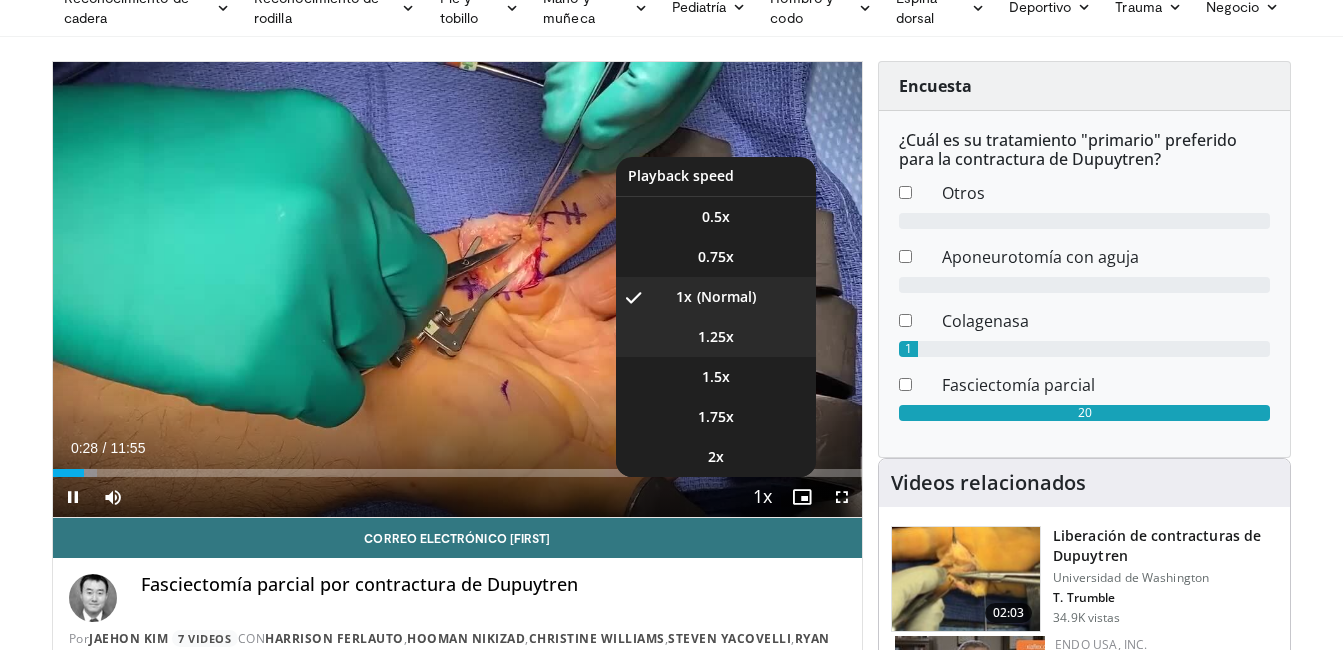 click on "1.25x" at bounding box center (716, 337) 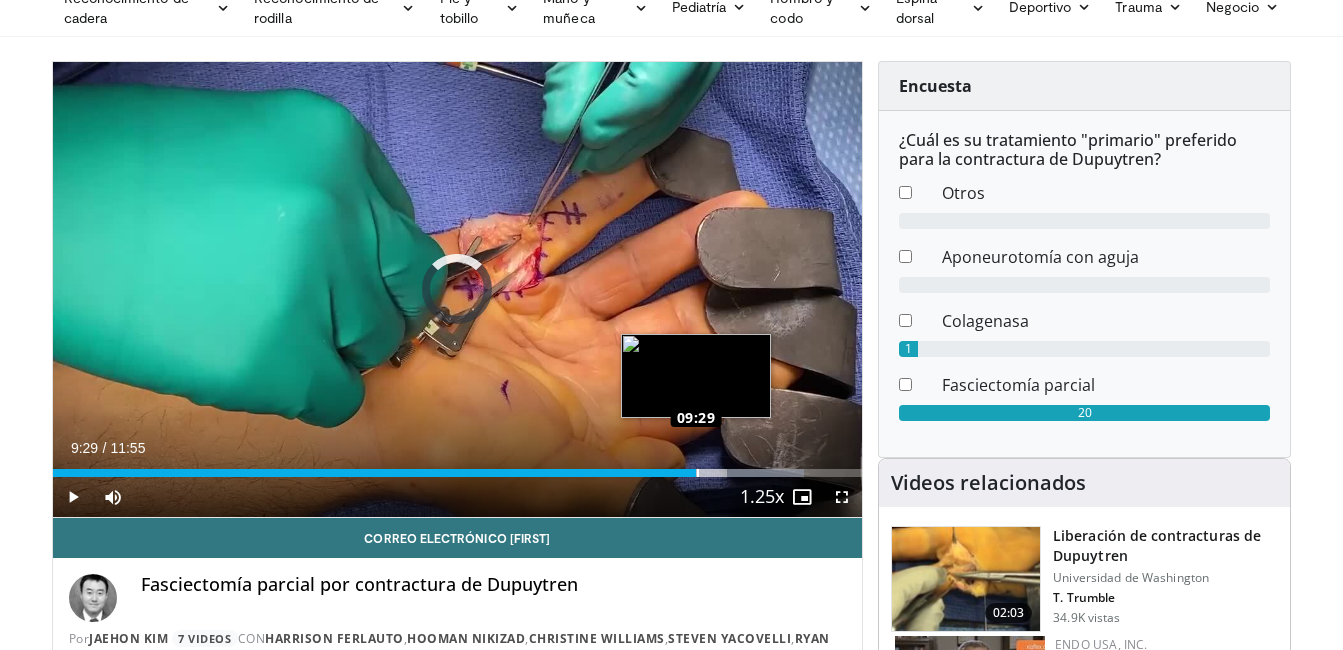 click on "Loaded :  92.83% 09:29 09:29" at bounding box center [458, 467] 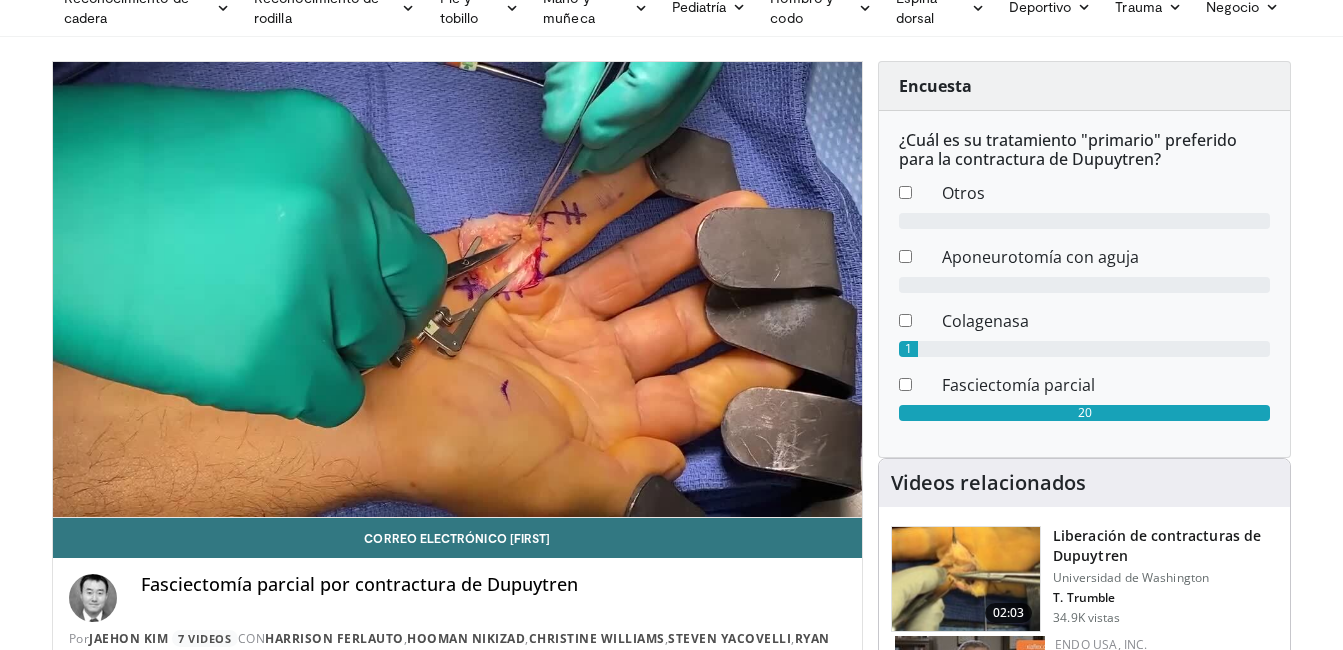 click on "Liberación de contracturas de Dupuytren" at bounding box center (1165, 546) 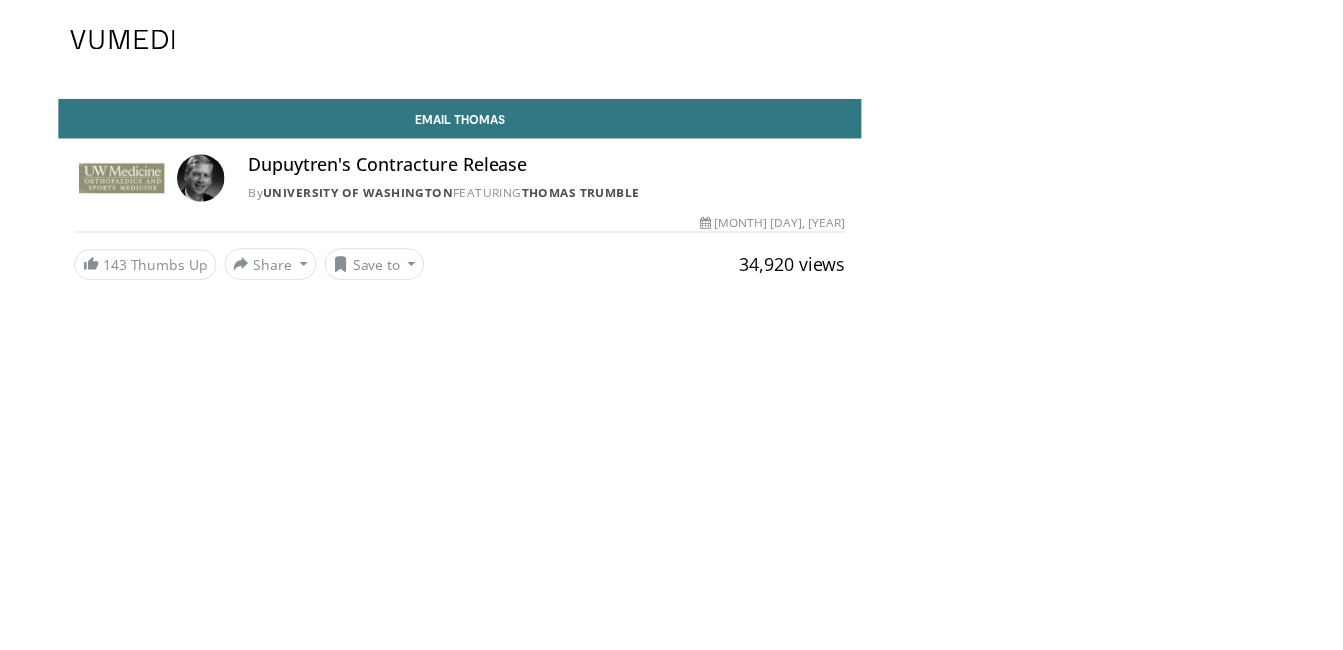 scroll, scrollTop: 0, scrollLeft: 0, axis: both 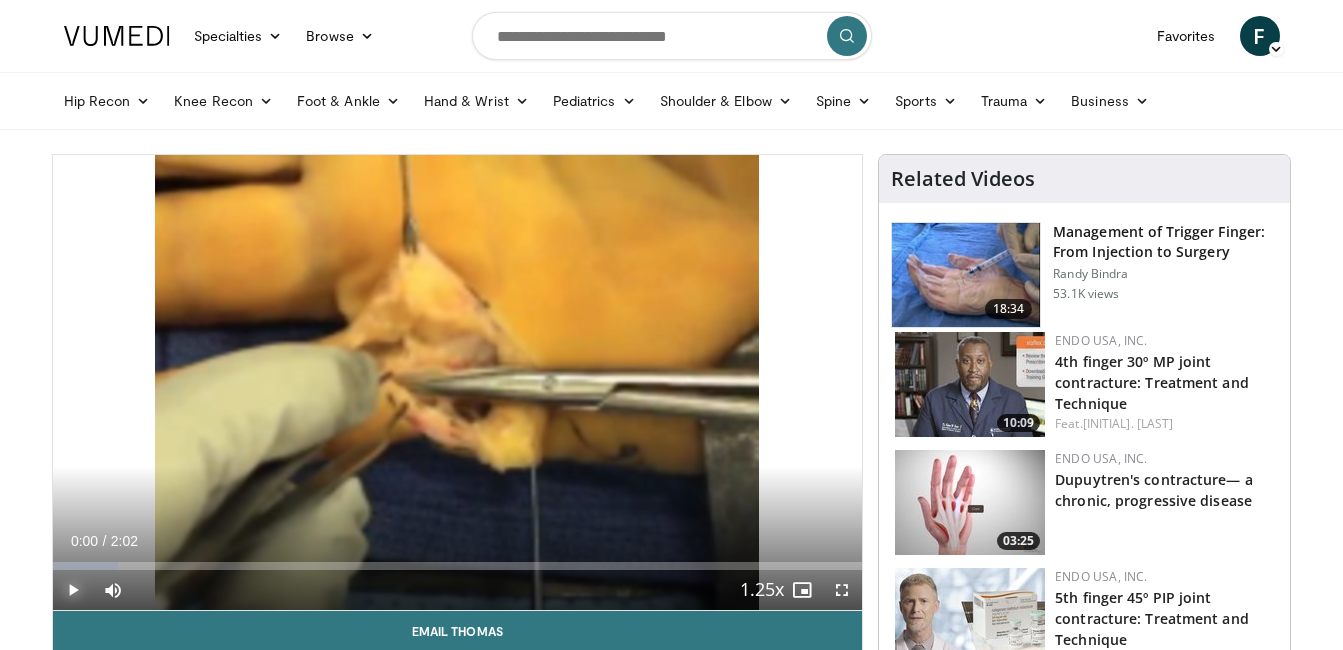 click at bounding box center [73, 590] 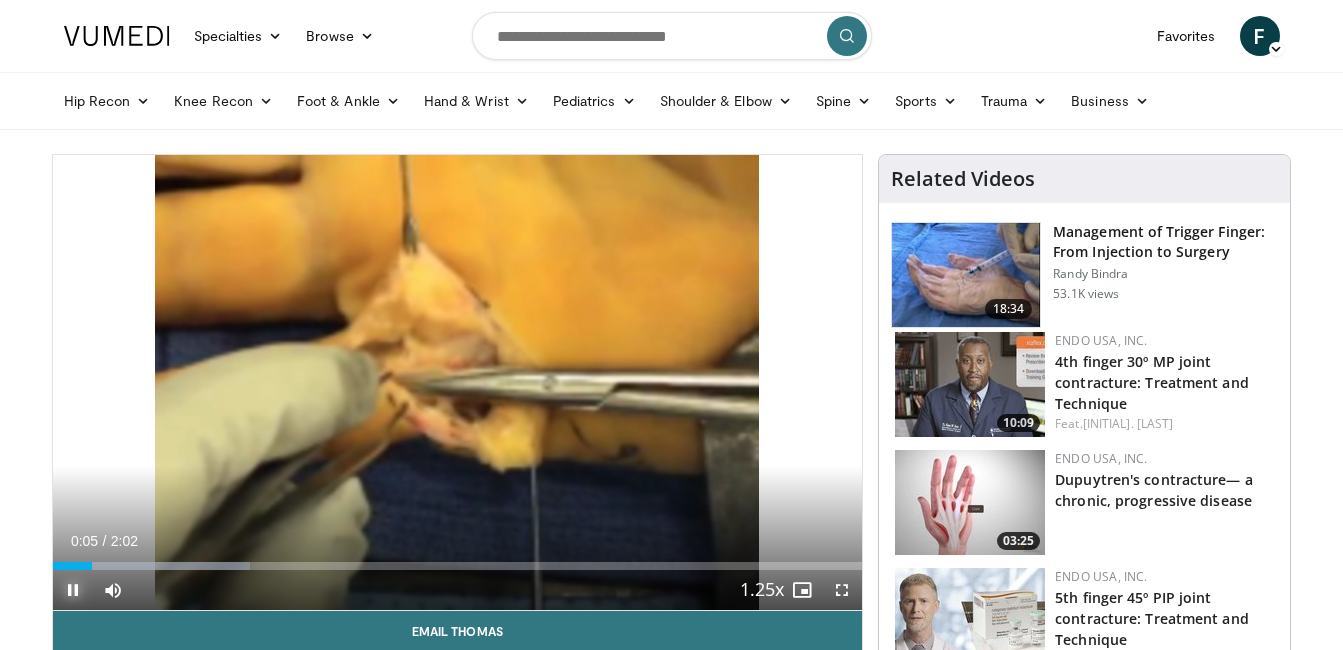 click at bounding box center (73, 590) 